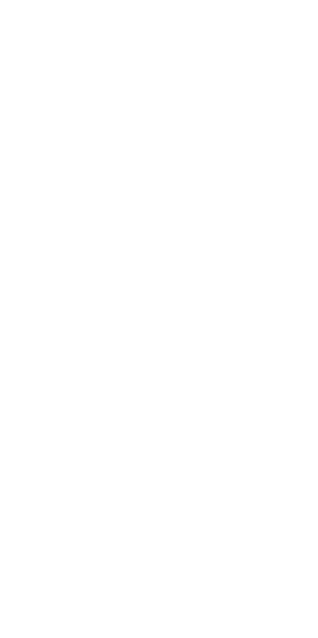 scroll, scrollTop: 0, scrollLeft: 0, axis: both 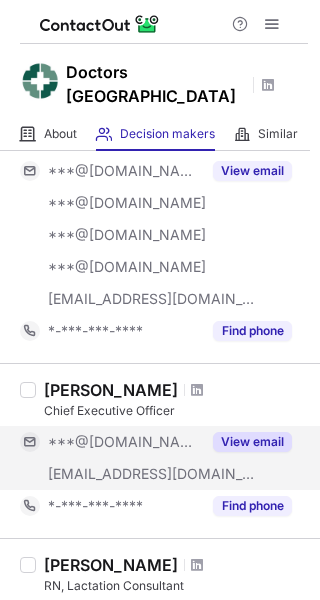 click on "View email" at bounding box center [252, 442] 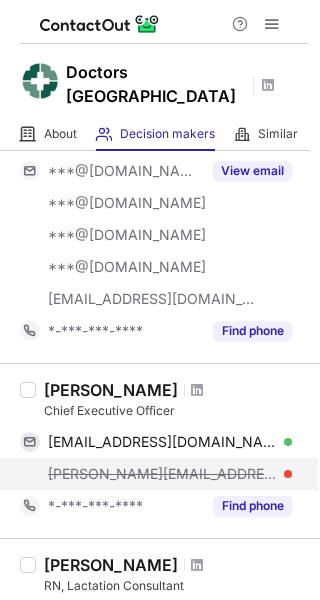 click at bounding box center (288, 474) 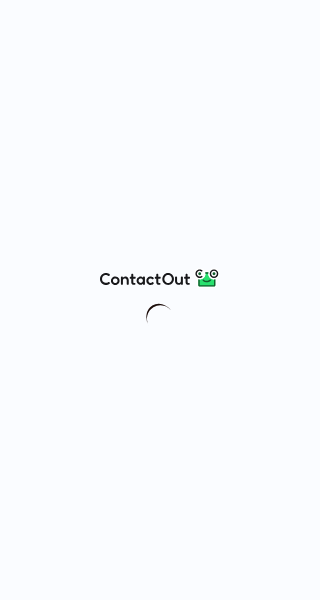scroll, scrollTop: 0, scrollLeft: 0, axis: both 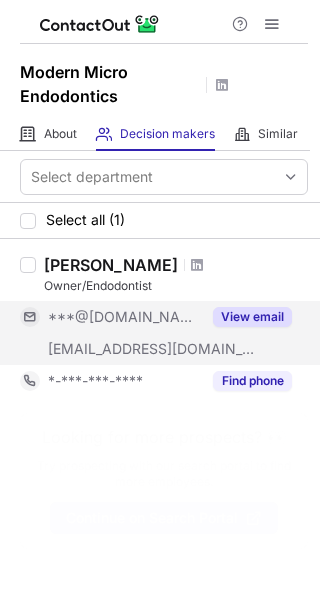 click on "View email" at bounding box center [252, 317] 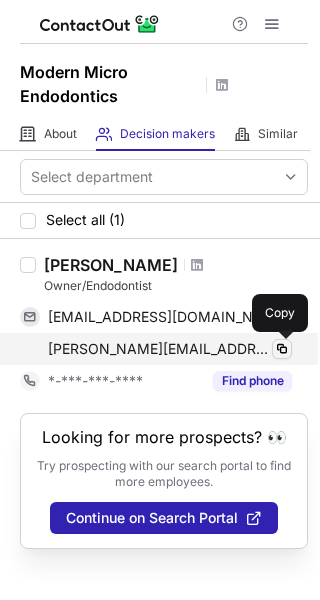 click at bounding box center [282, 349] 